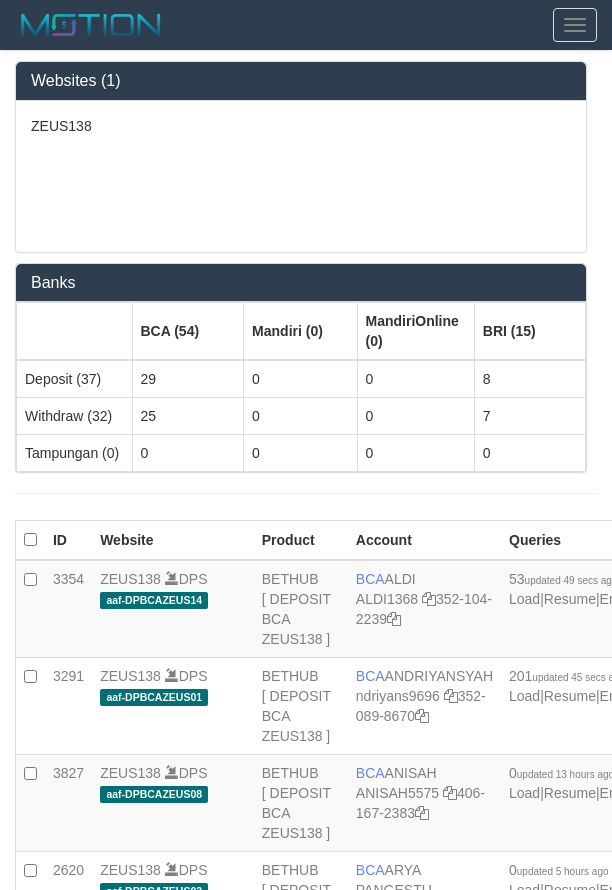 scroll, scrollTop: 5138, scrollLeft: 58, axis: both 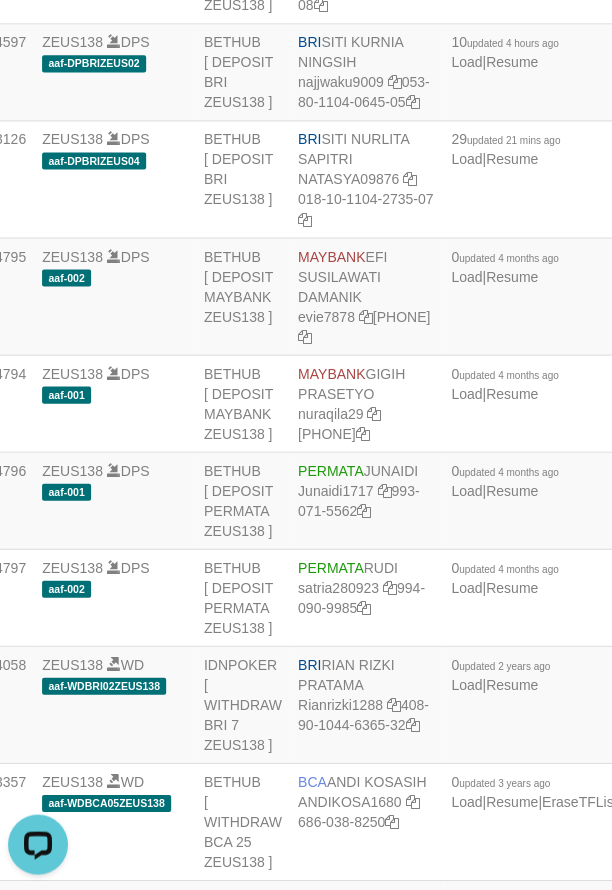 click on "BRI
[FIRST] [LAST]
[PHONE]
[ACCOUNT]" at bounding box center [366, -122] 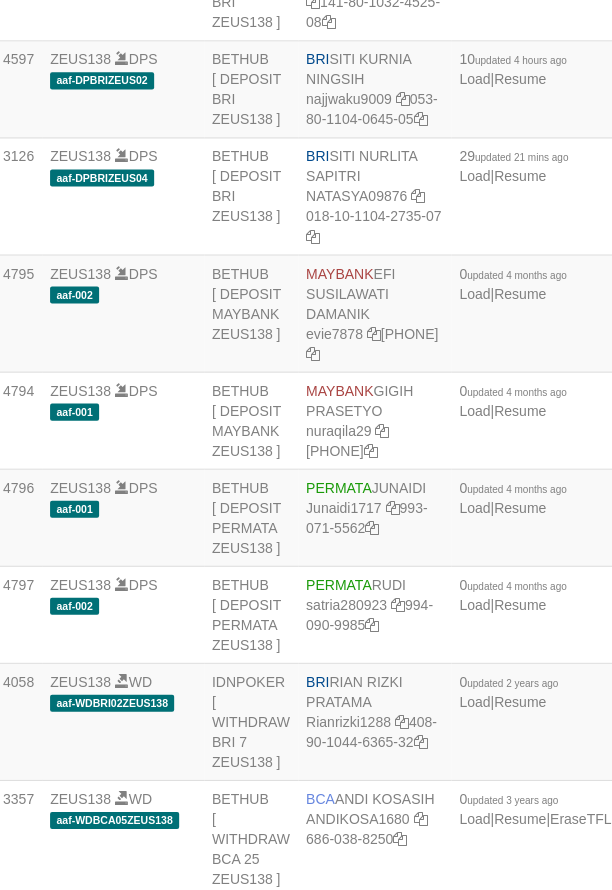scroll, scrollTop: 4417, scrollLeft: 58, axis: both 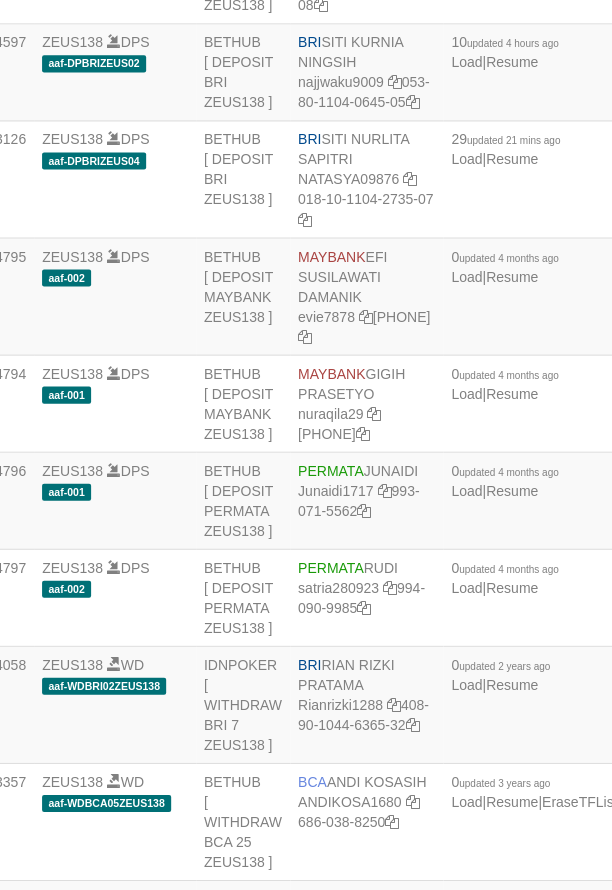 click on "BRI
[FIRST] [LAST]
[PHONE]
[ACCOUNT]" at bounding box center (366, -122) 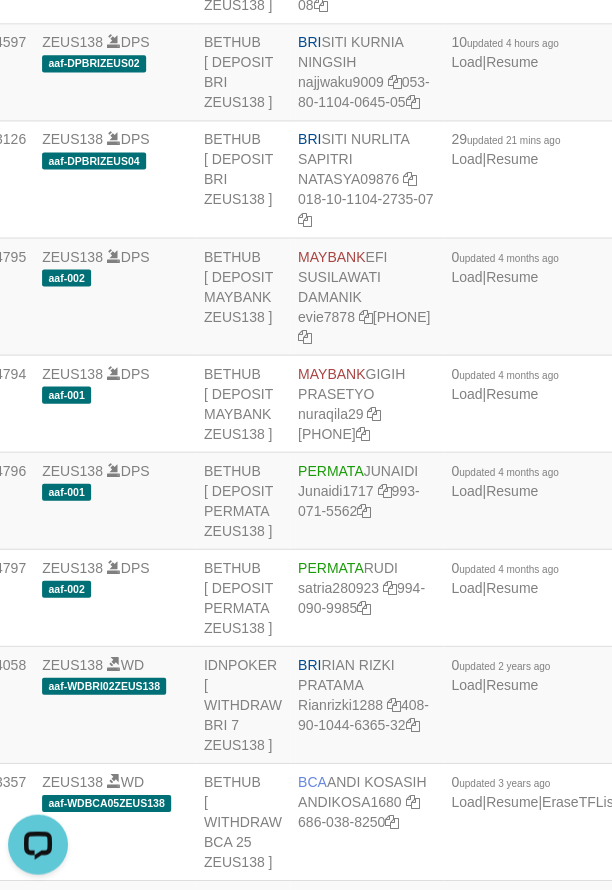 scroll, scrollTop: 0, scrollLeft: 0, axis: both 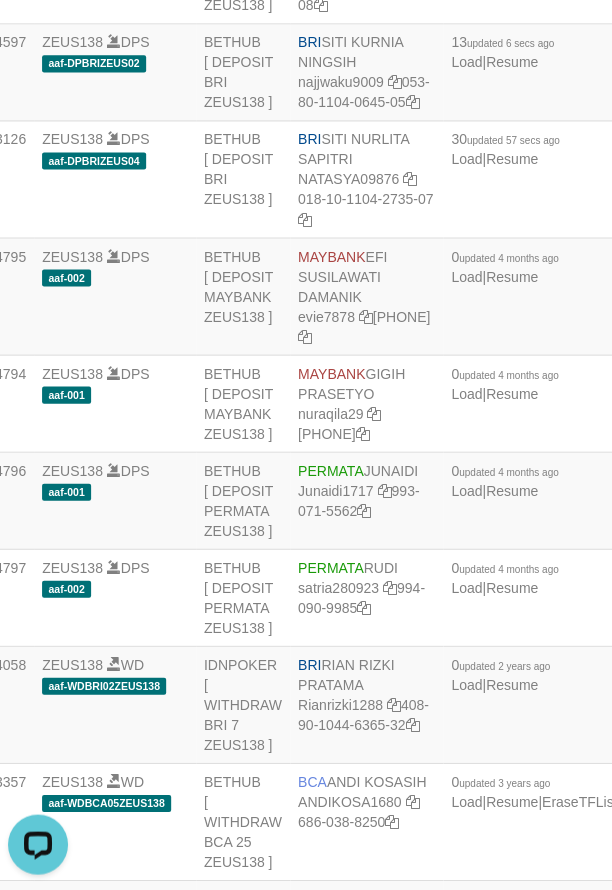 click on "BRI
[FIRST] [LAST]
[PHONE]
[ACCOUNT]" at bounding box center [366, -122] 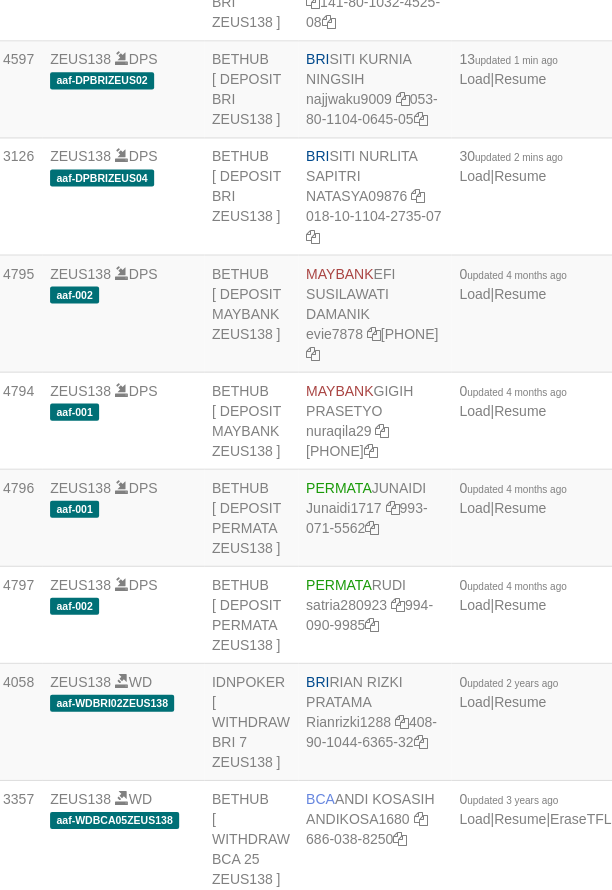 scroll, scrollTop: 4417, scrollLeft: 58, axis: both 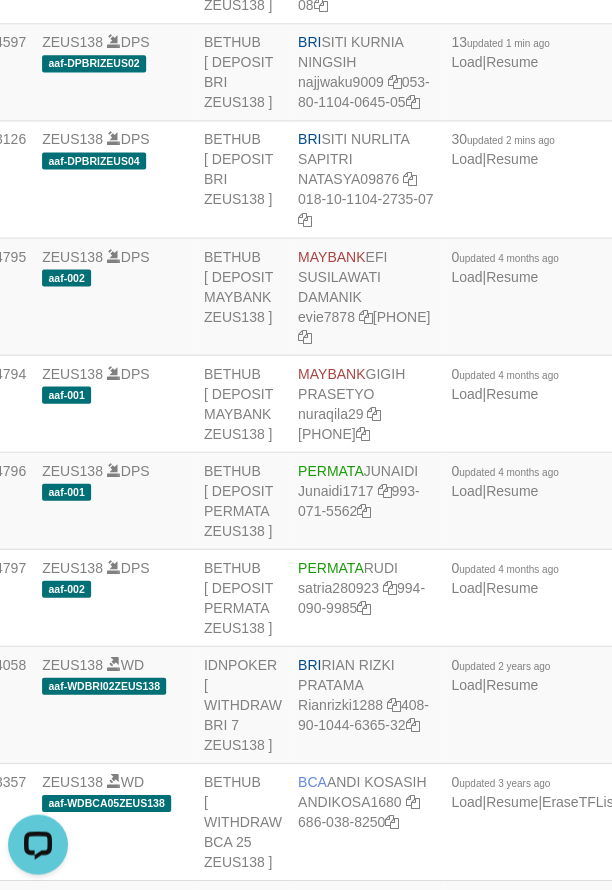click on "BRI
[FIRST] [LAST] [LAST]
radipr021100
[PHONE]" at bounding box center [366, -122] 